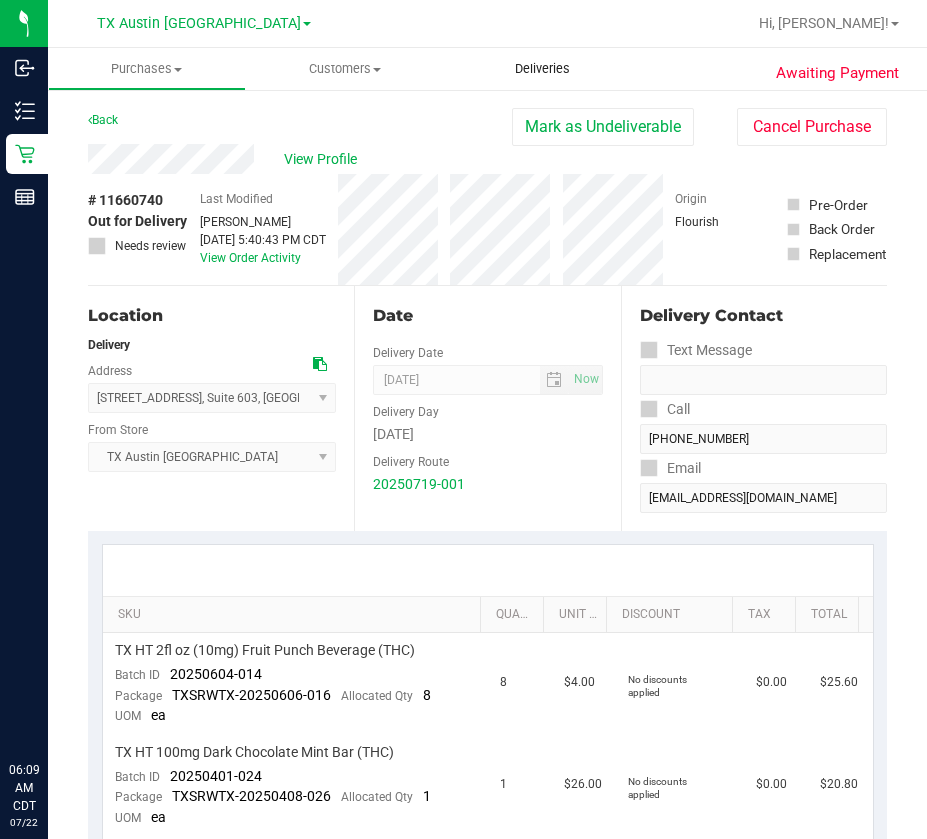 scroll, scrollTop: 0, scrollLeft: 0, axis: both 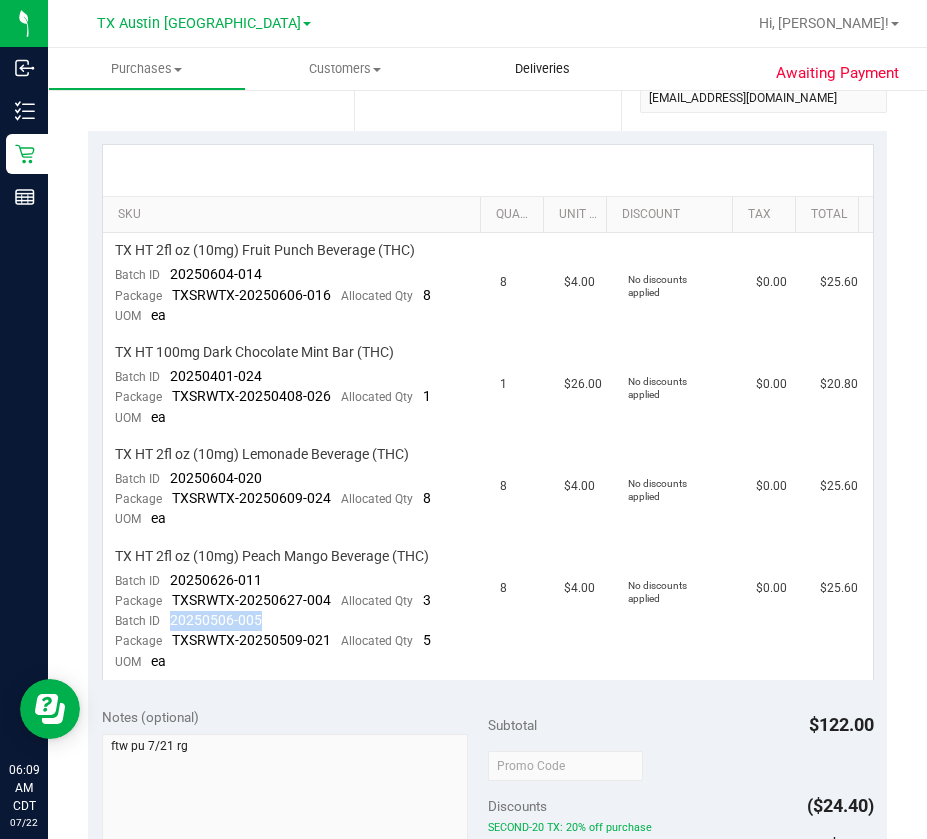 click on "Deliveries" at bounding box center [543, 69] 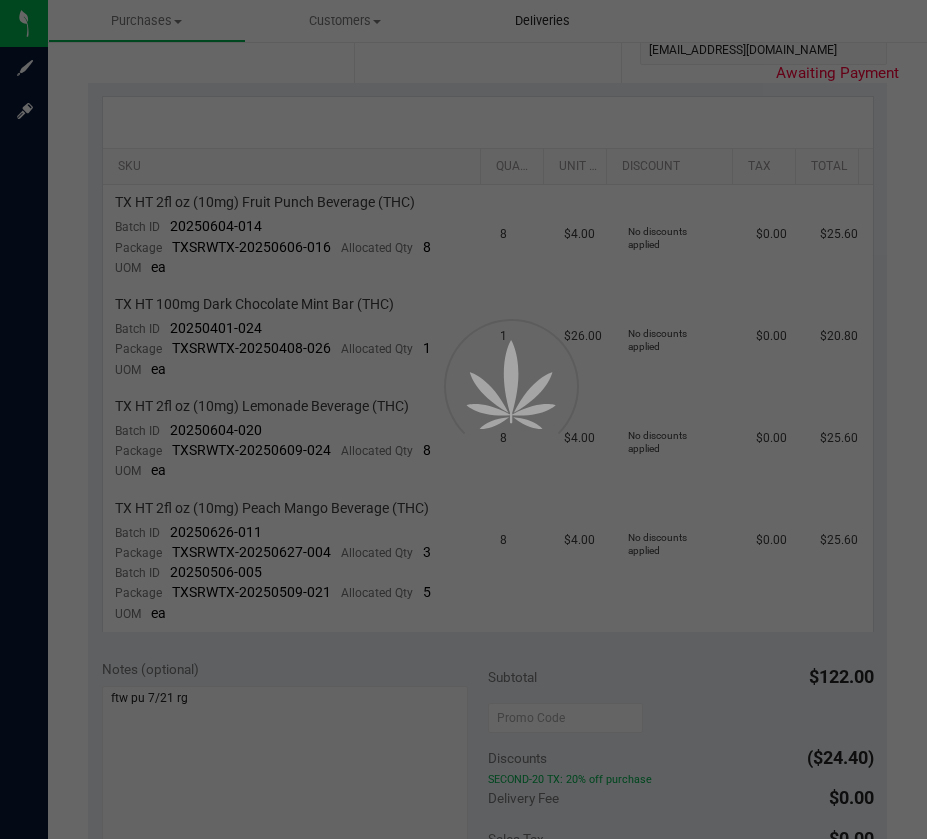 scroll, scrollTop: 0, scrollLeft: 0, axis: both 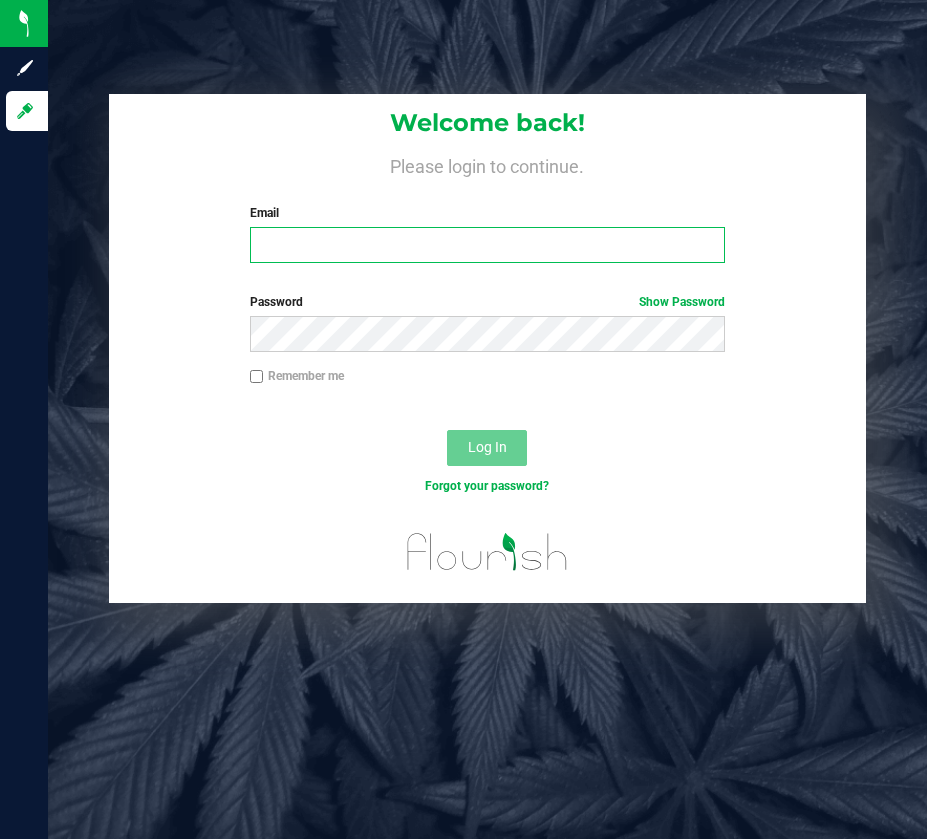 click on "Email" at bounding box center (487, 245) 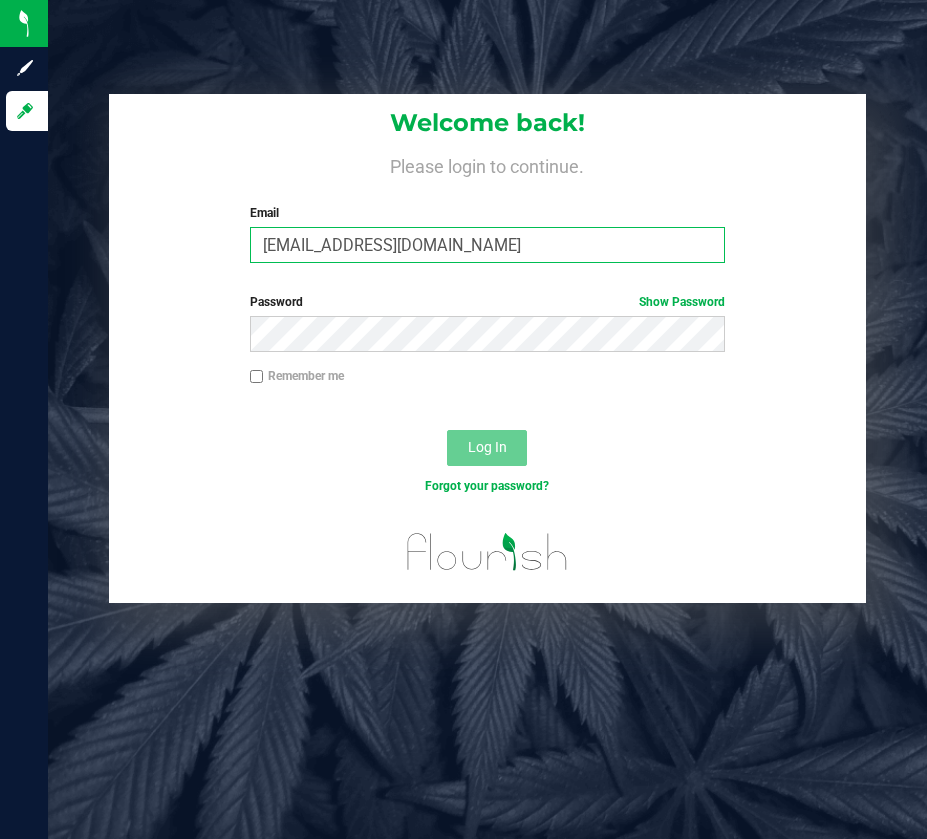 type on "[EMAIL_ADDRESS][DOMAIN_NAME]" 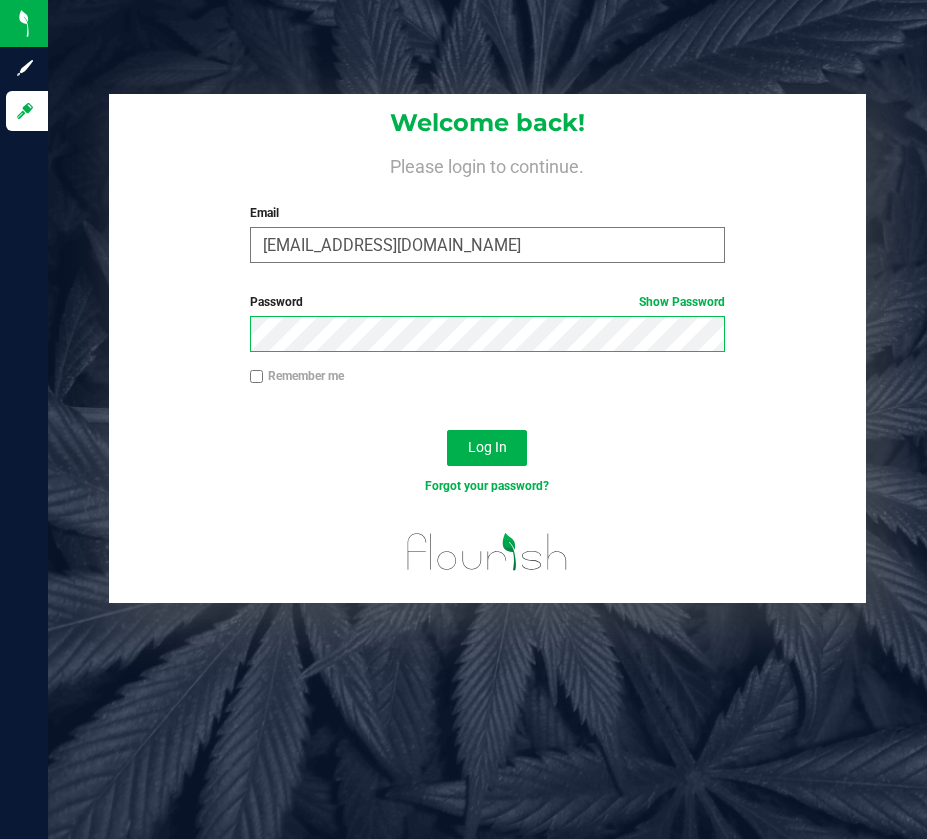 click on "Log In" at bounding box center [487, 448] 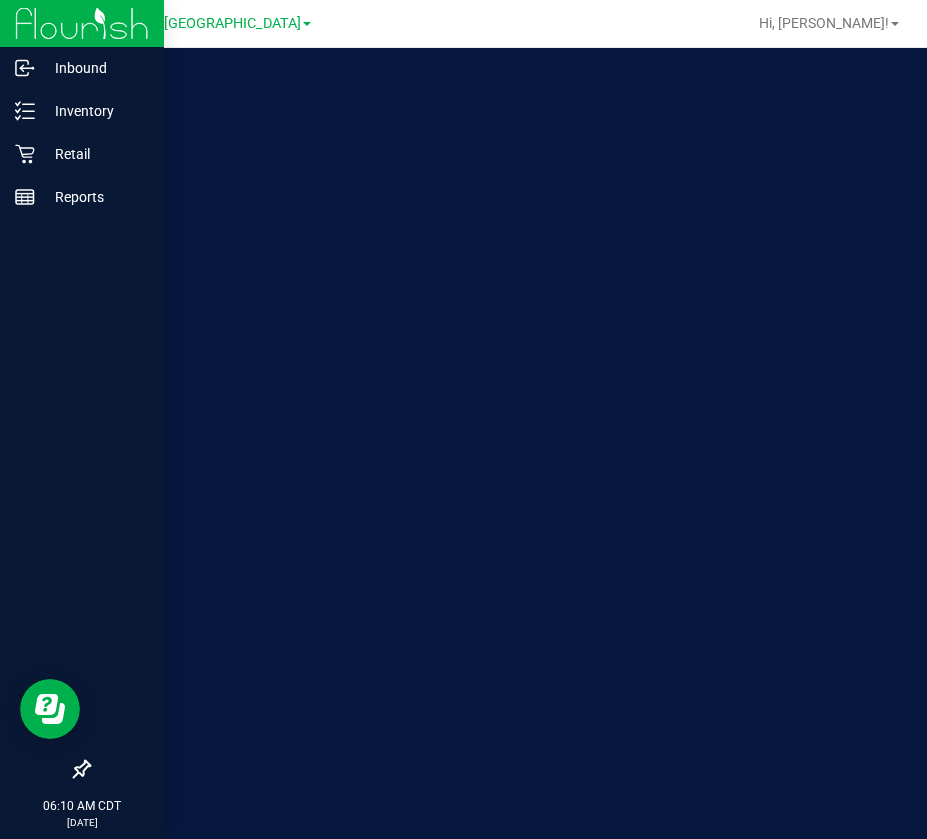 scroll, scrollTop: 0, scrollLeft: 0, axis: both 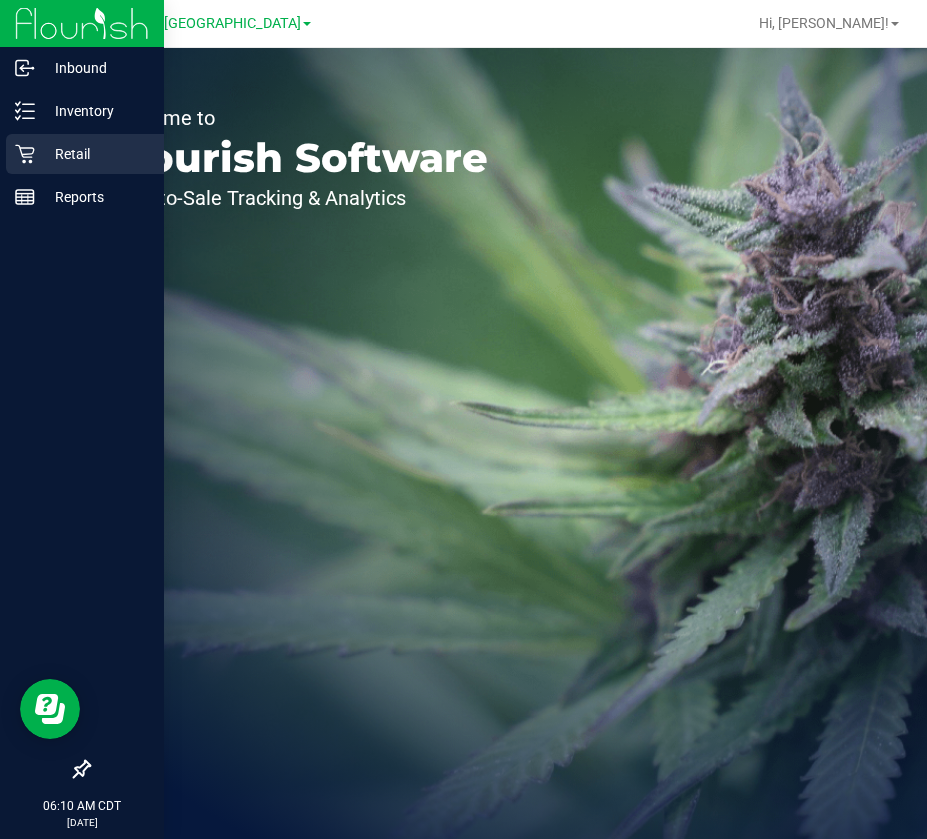 click 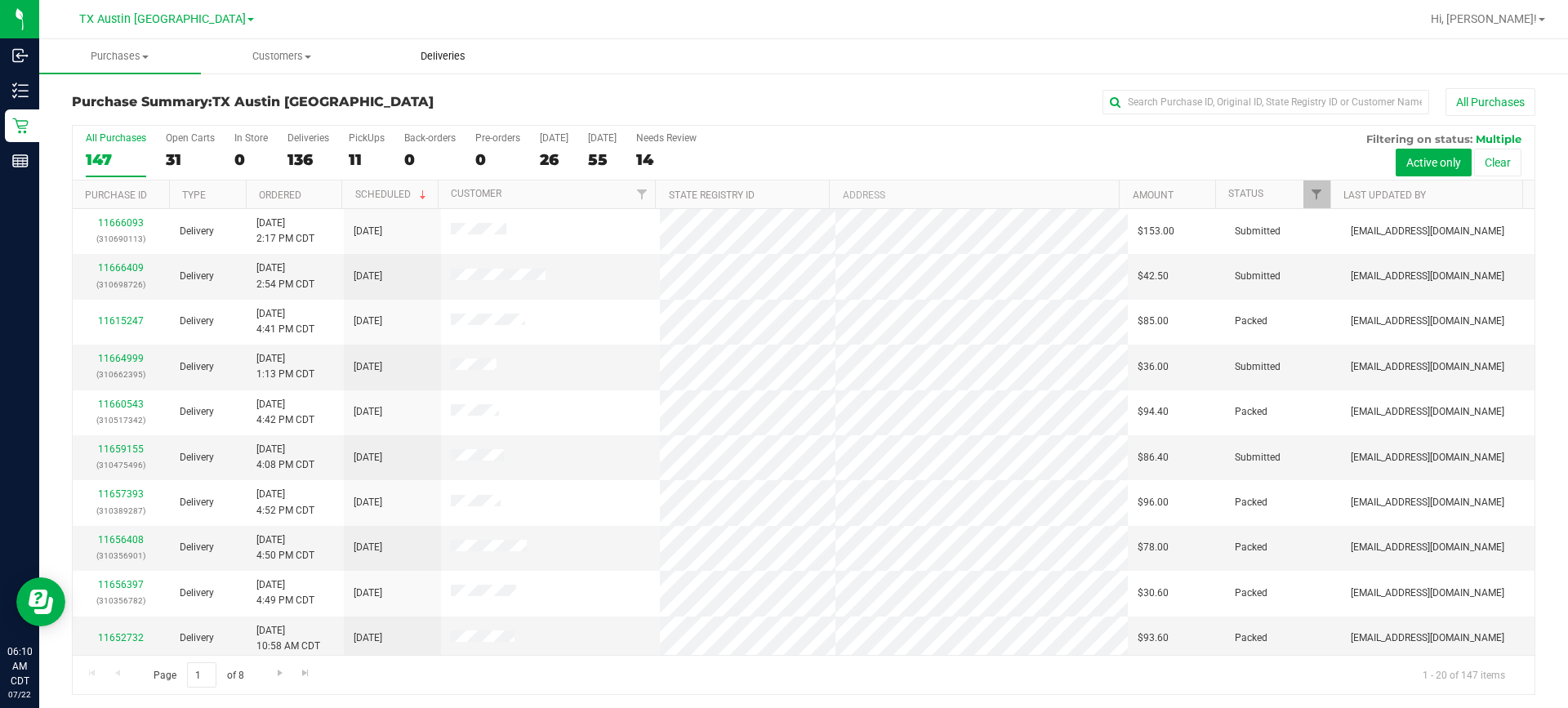 click on "Deliveries" at bounding box center (443, 56) 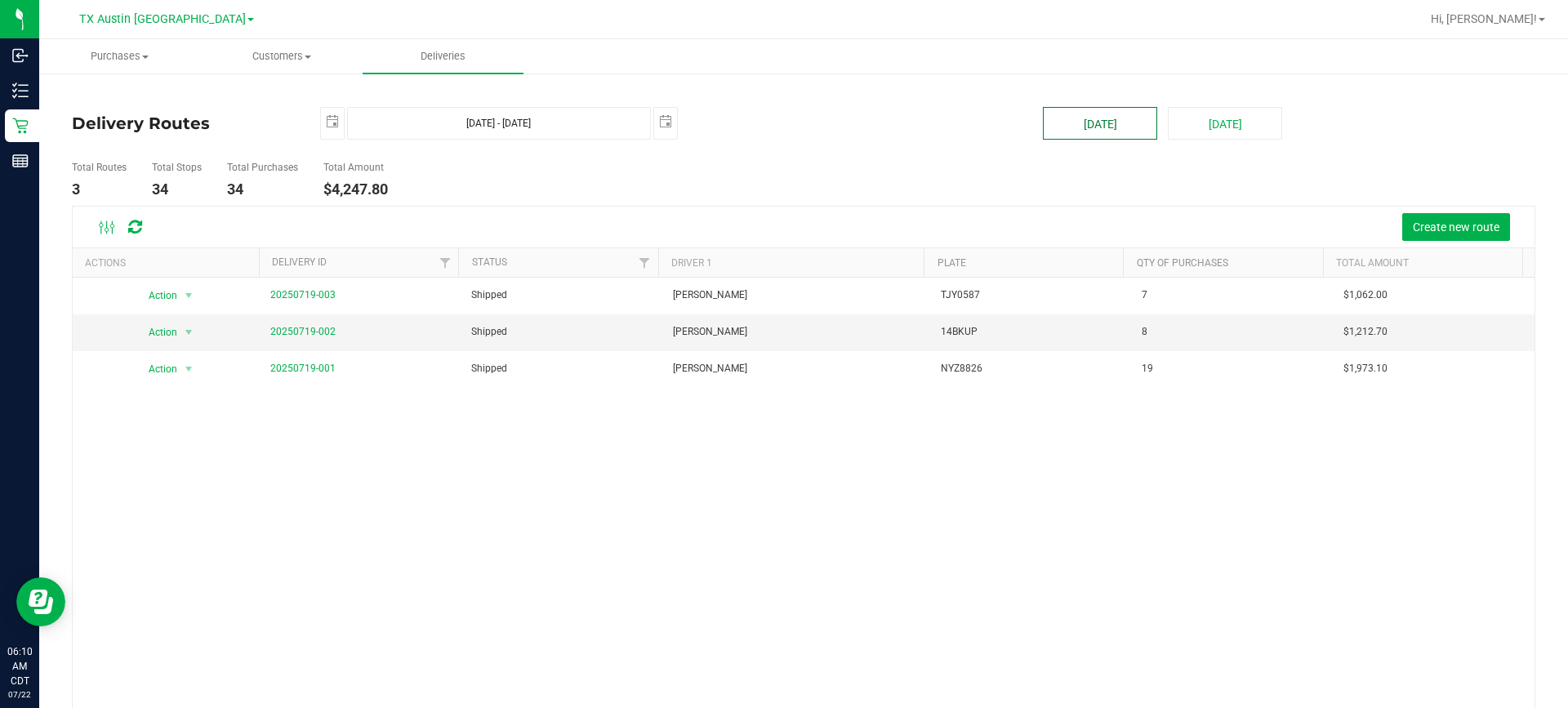 click on "[DATE]" at bounding box center (1100, 123) 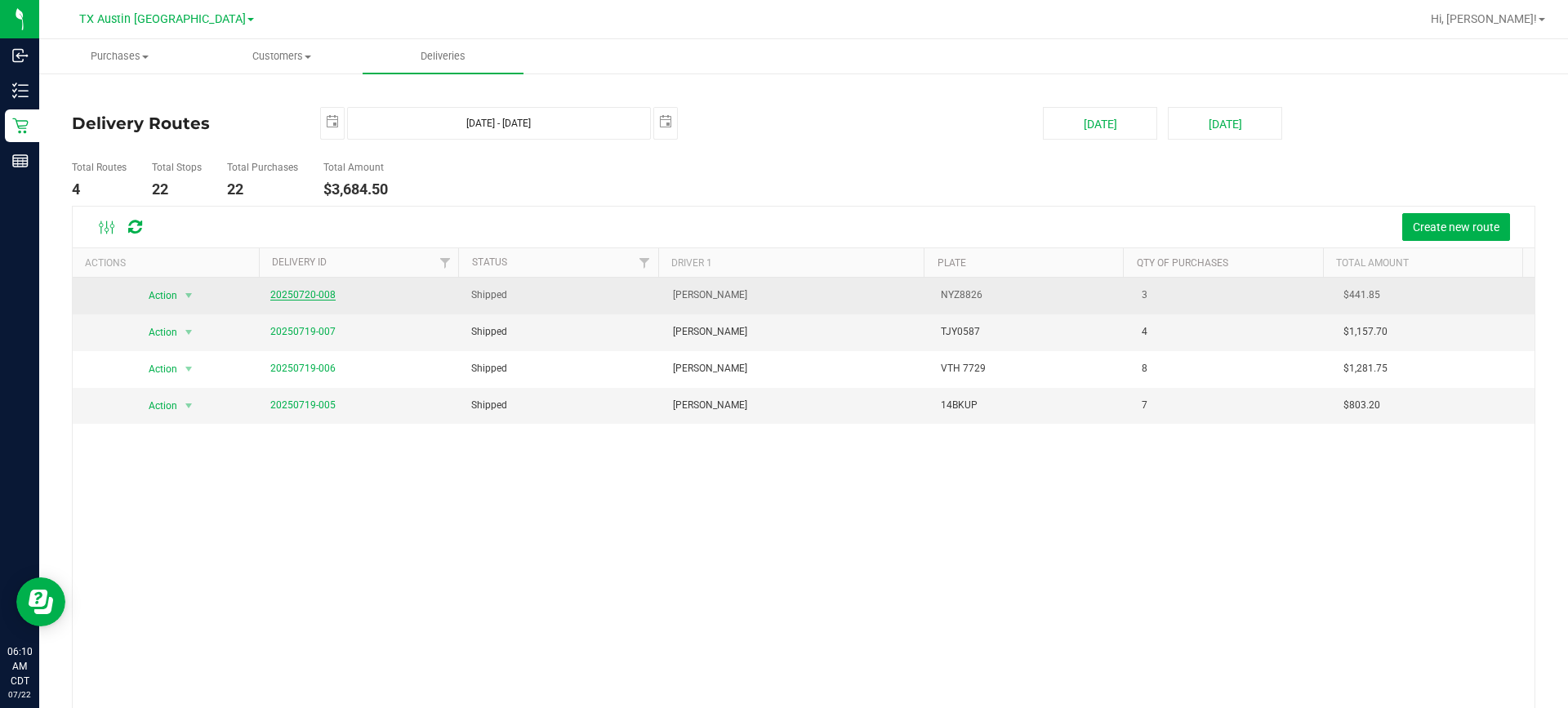 click on "20250720-008" at bounding box center (303, 295) 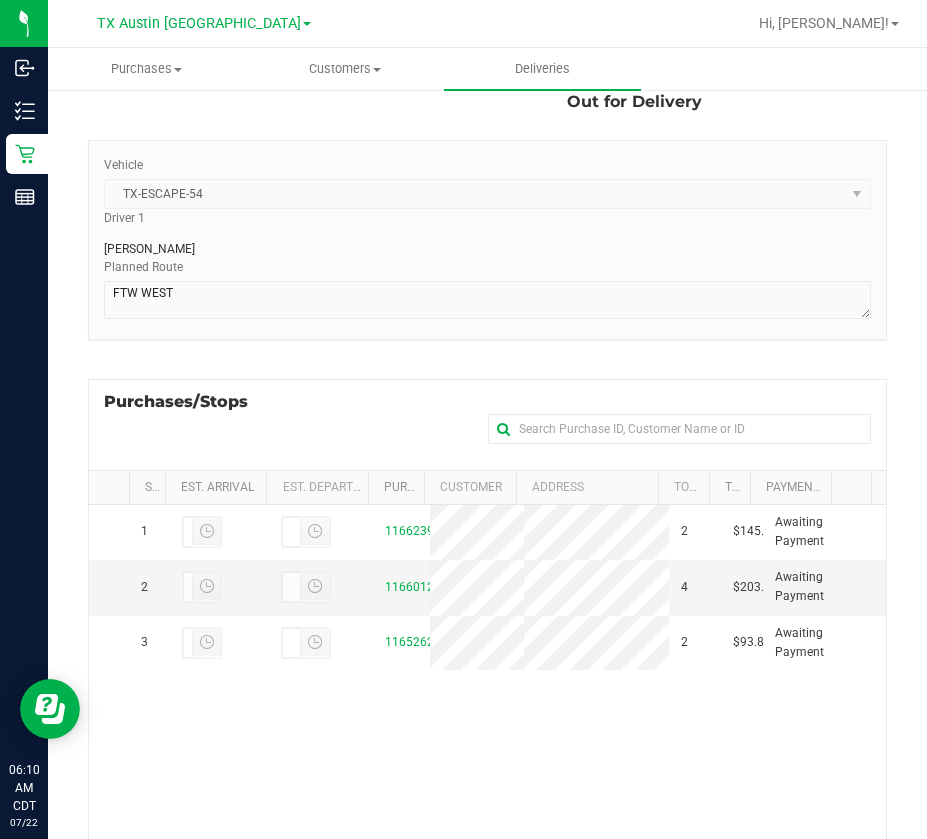 scroll, scrollTop: 200, scrollLeft: 0, axis: vertical 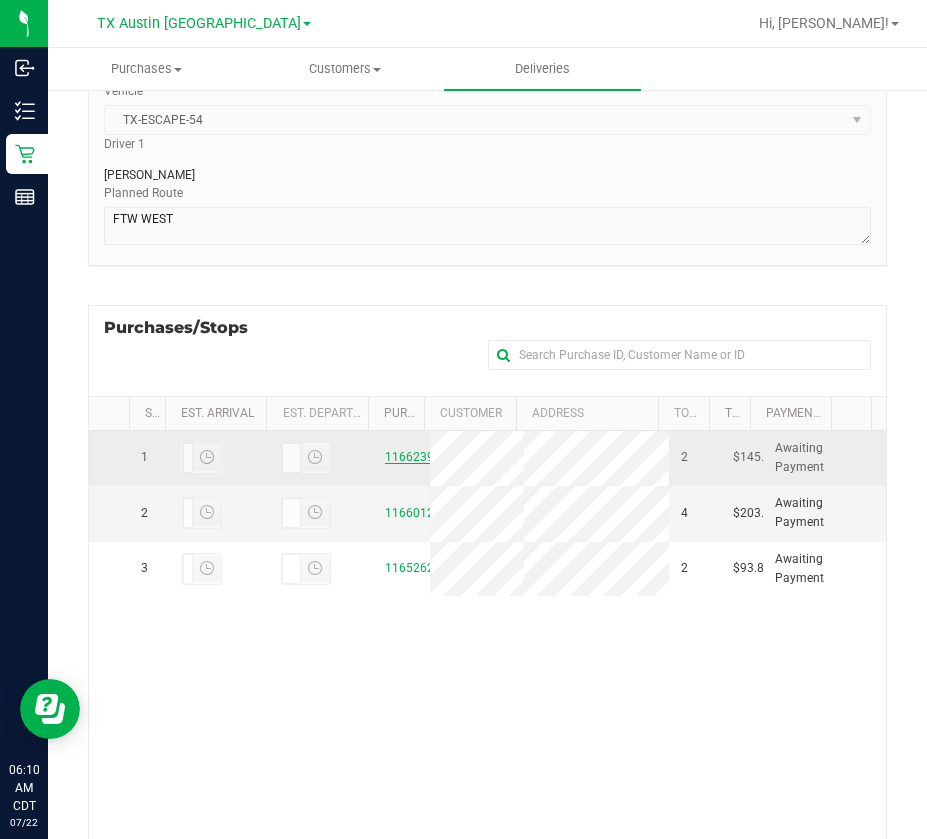 click on "11662392" at bounding box center (413, 457) 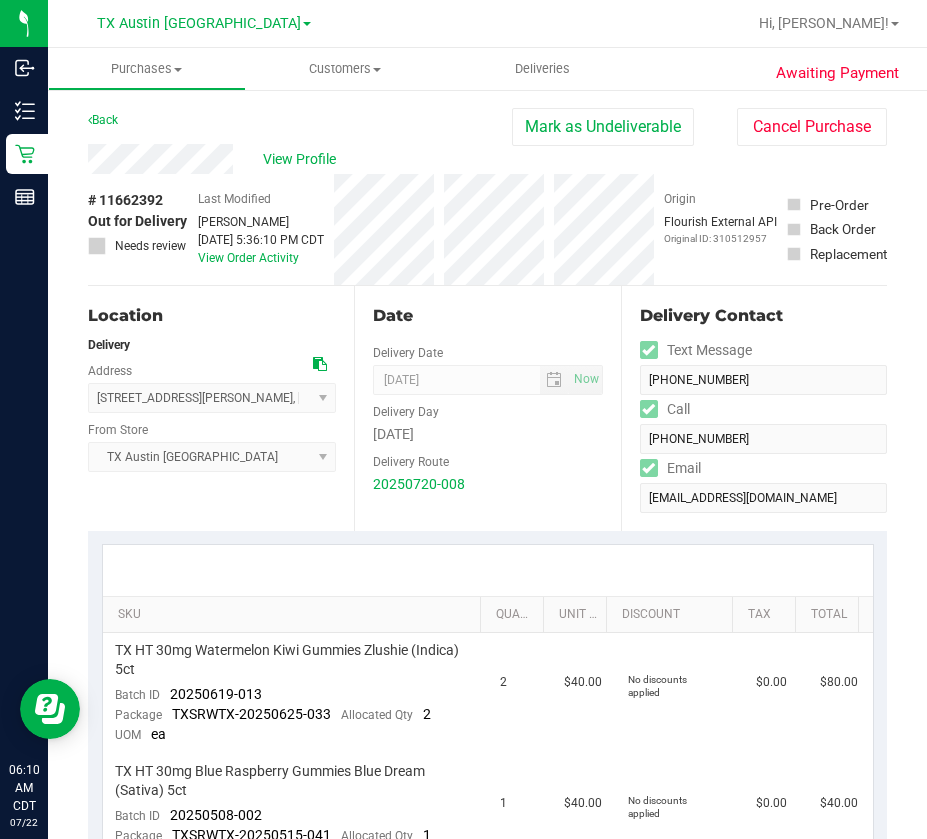 scroll, scrollTop: 300, scrollLeft: 0, axis: vertical 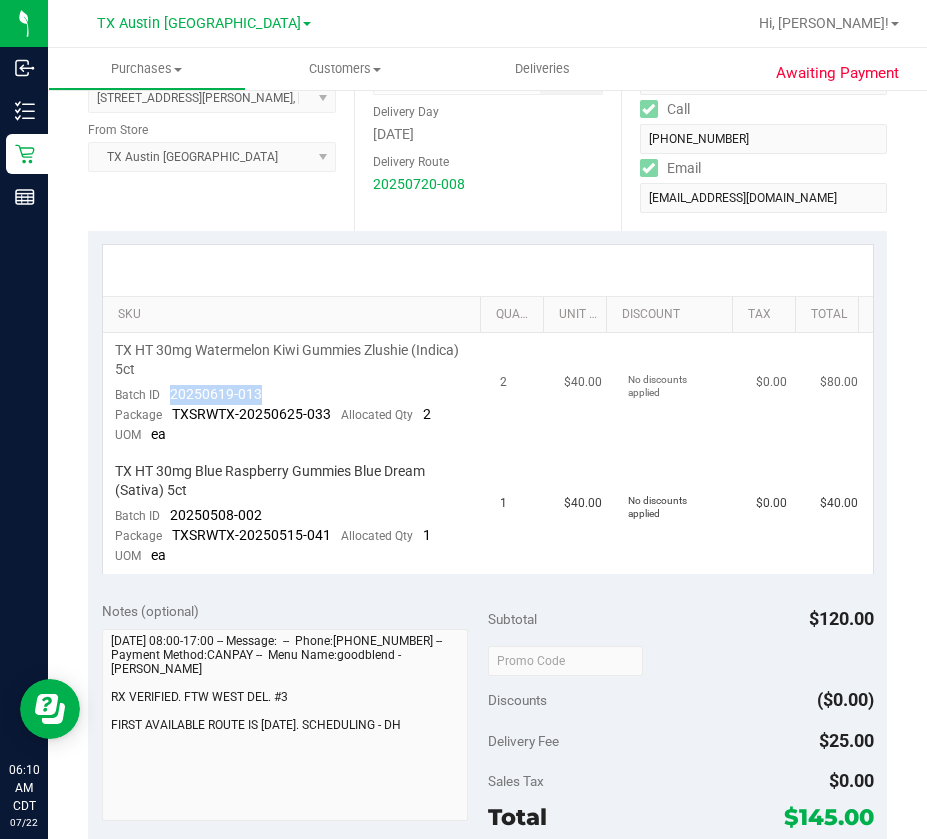 drag, startPoint x: 278, startPoint y: 386, endPoint x: 170, endPoint y: 387, distance: 108.00463 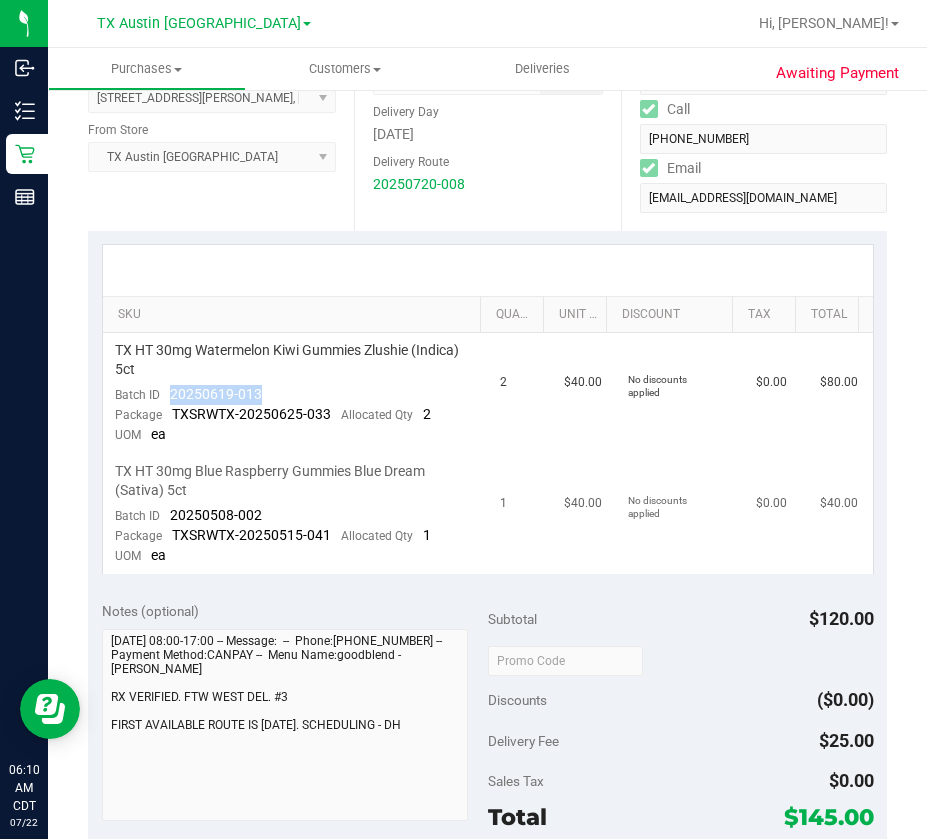 copy on "20250619-013" 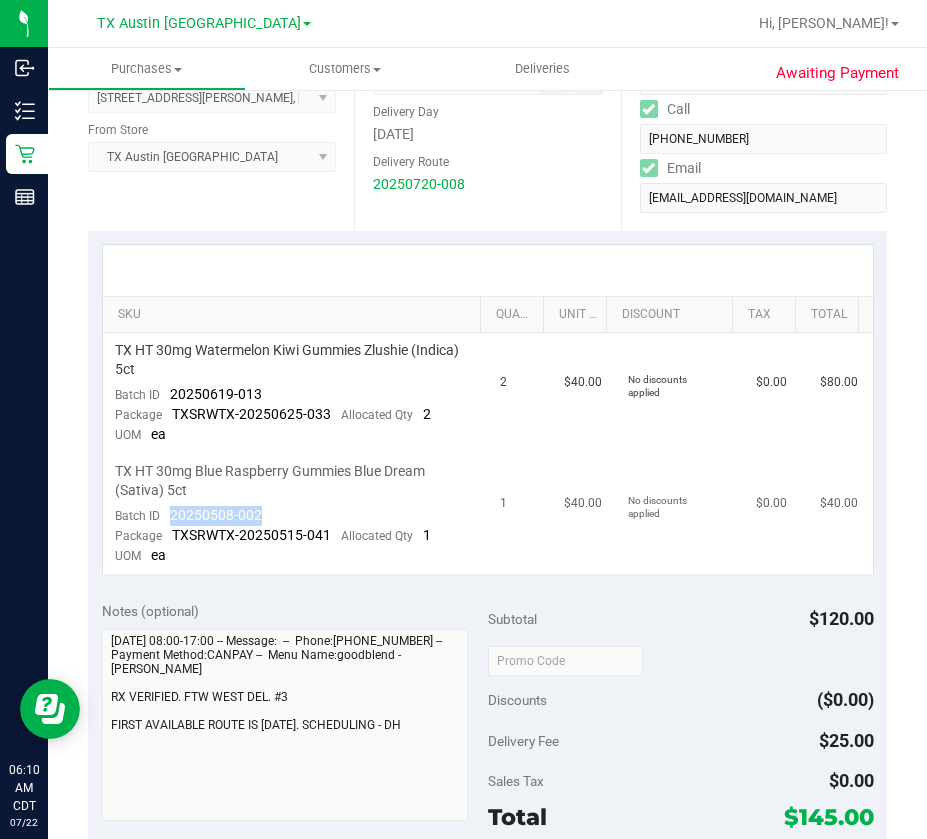 drag, startPoint x: 258, startPoint y: 504, endPoint x: 172, endPoint y: 517, distance: 86.977005 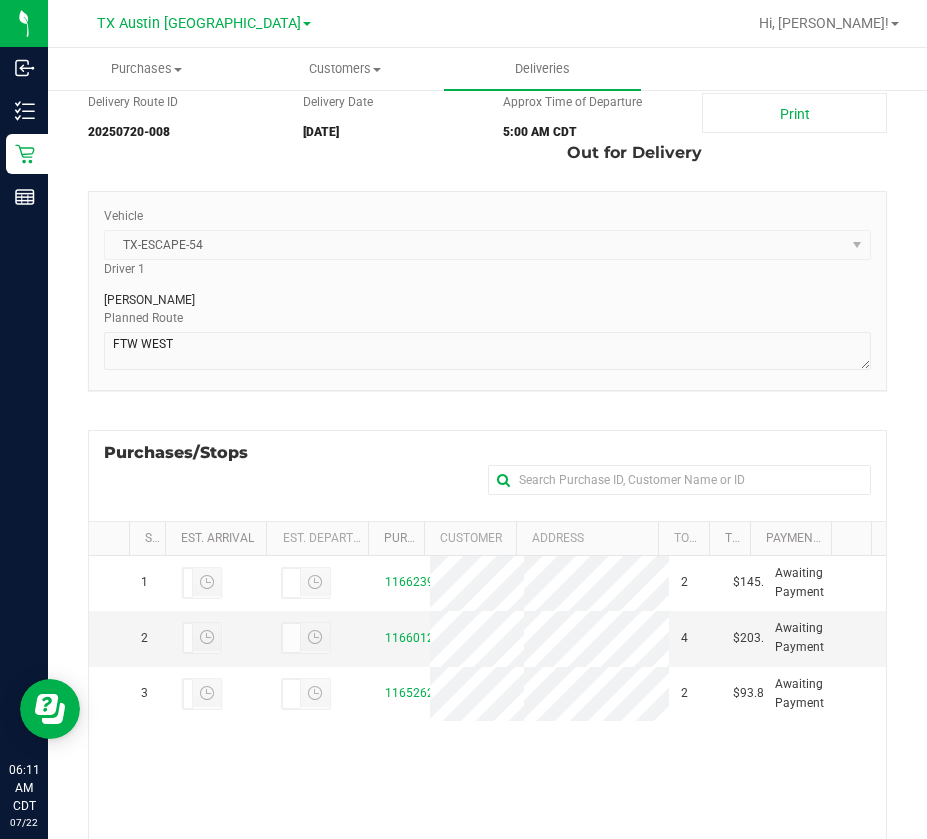 scroll, scrollTop: 200, scrollLeft: 0, axis: vertical 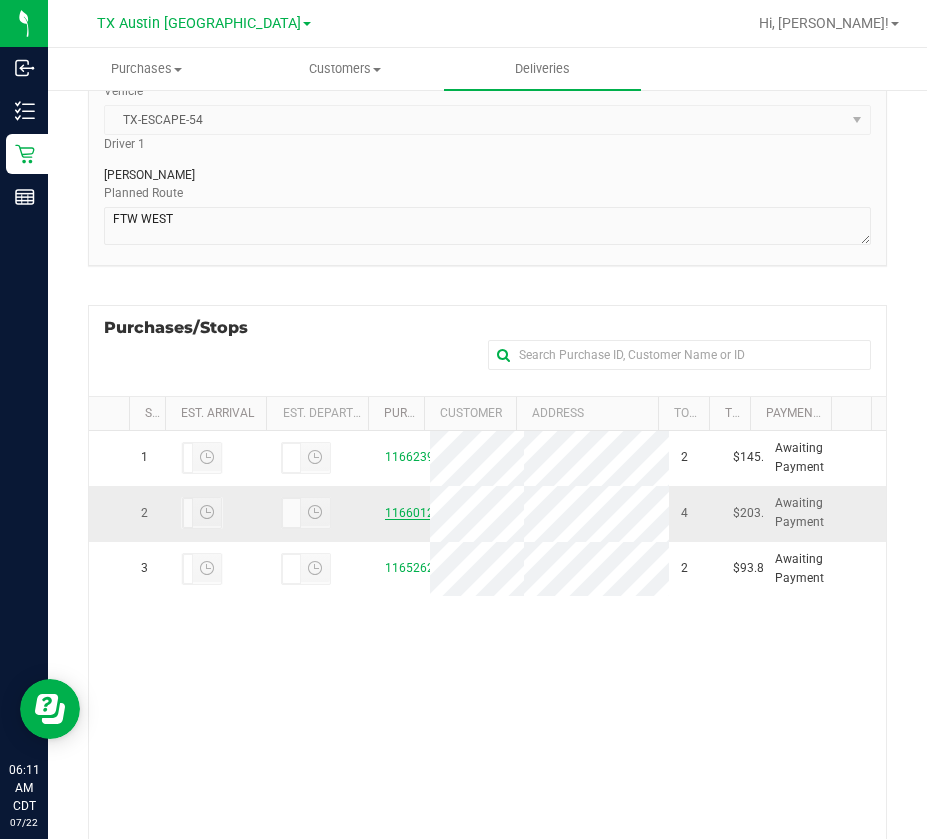 click on "11660121" at bounding box center [413, 513] 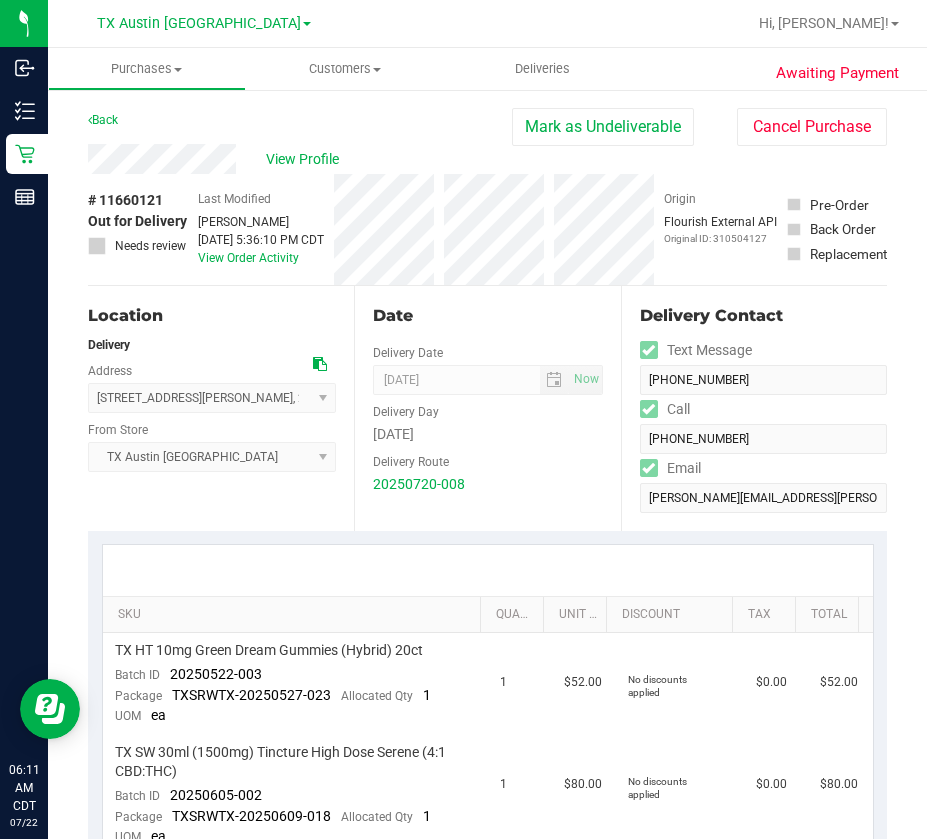 scroll, scrollTop: 300, scrollLeft: 0, axis: vertical 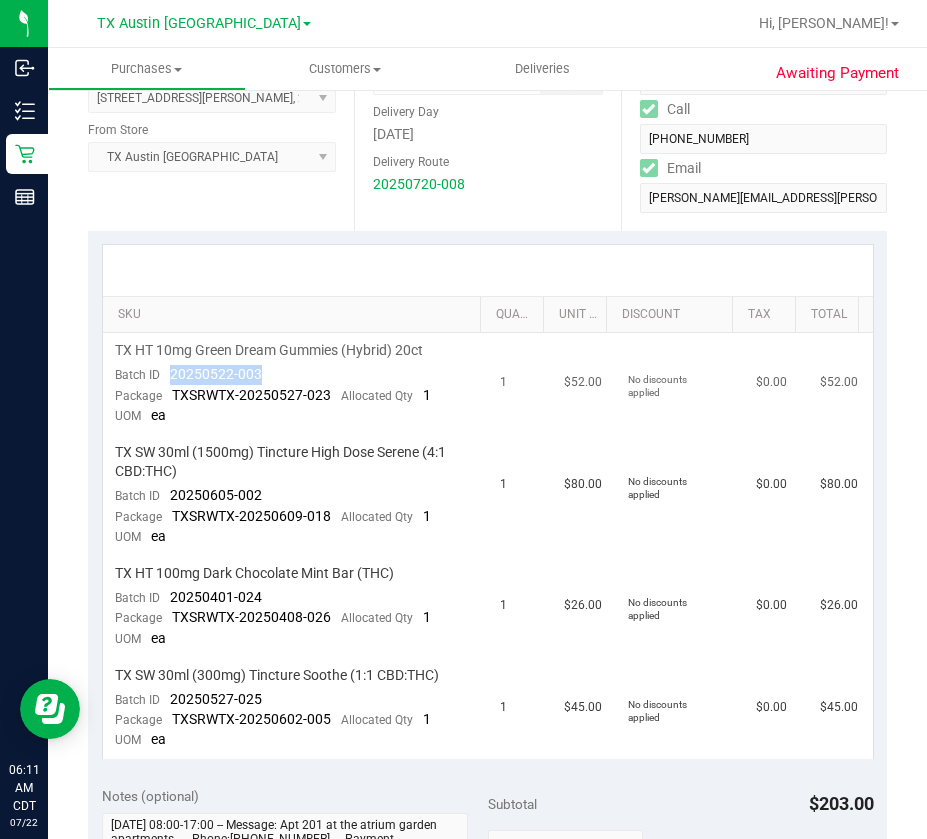 drag, startPoint x: 258, startPoint y: 365, endPoint x: 169, endPoint y: 373, distance: 89.358826 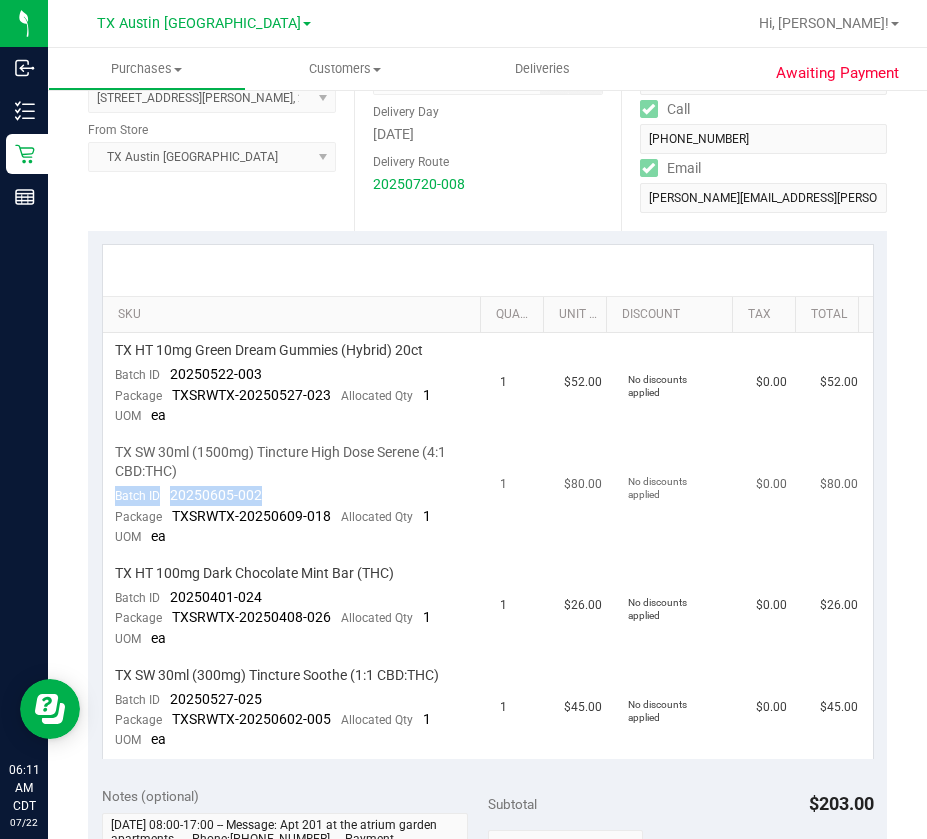drag, startPoint x: 274, startPoint y: 494, endPoint x: 166, endPoint y: 487, distance: 108.226616 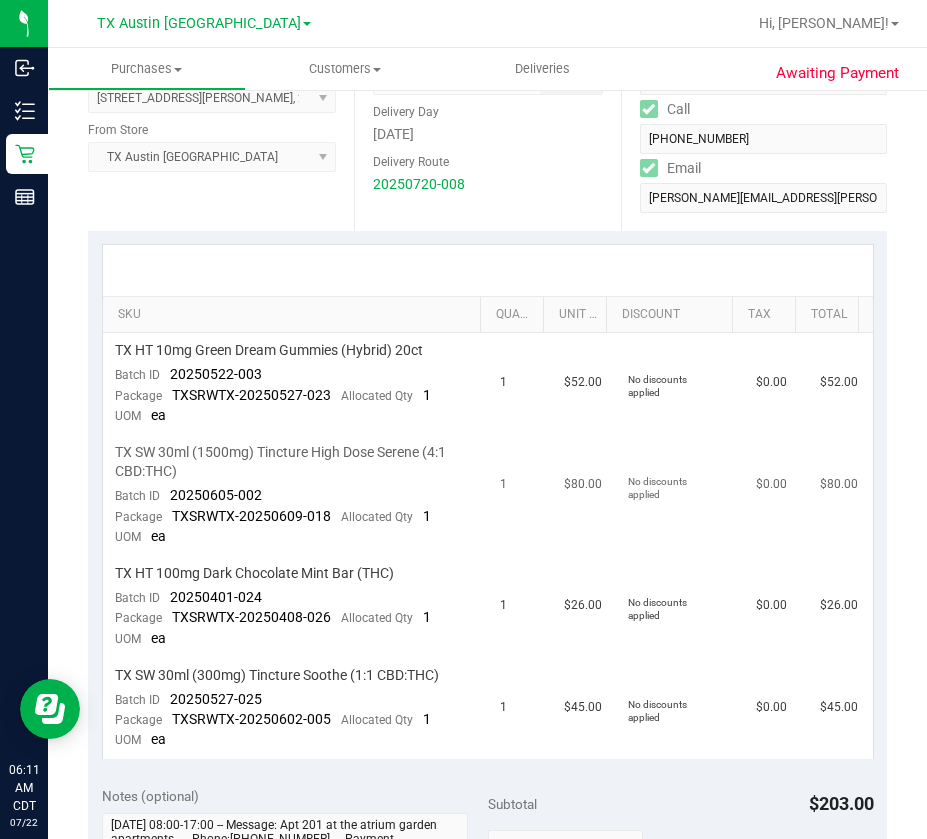 click on "TX SW 30ml (1500mg) Tincture High Dose Serene (4:1 CBD:THC)
Batch ID
20250605-002
Package
TXSRWTX-20250609-018
Allocated Qty
1
UOM
ea" at bounding box center (295, 495) 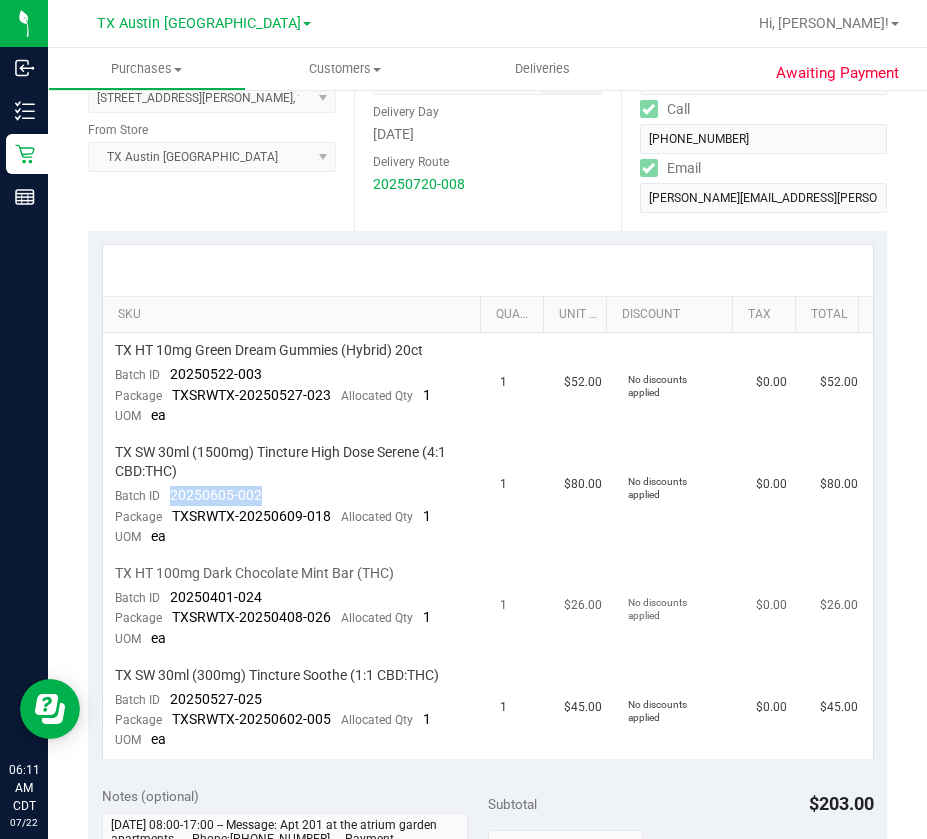 drag, startPoint x: 266, startPoint y: 499, endPoint x: 171, endPoint y: 567, distance: 116.82893 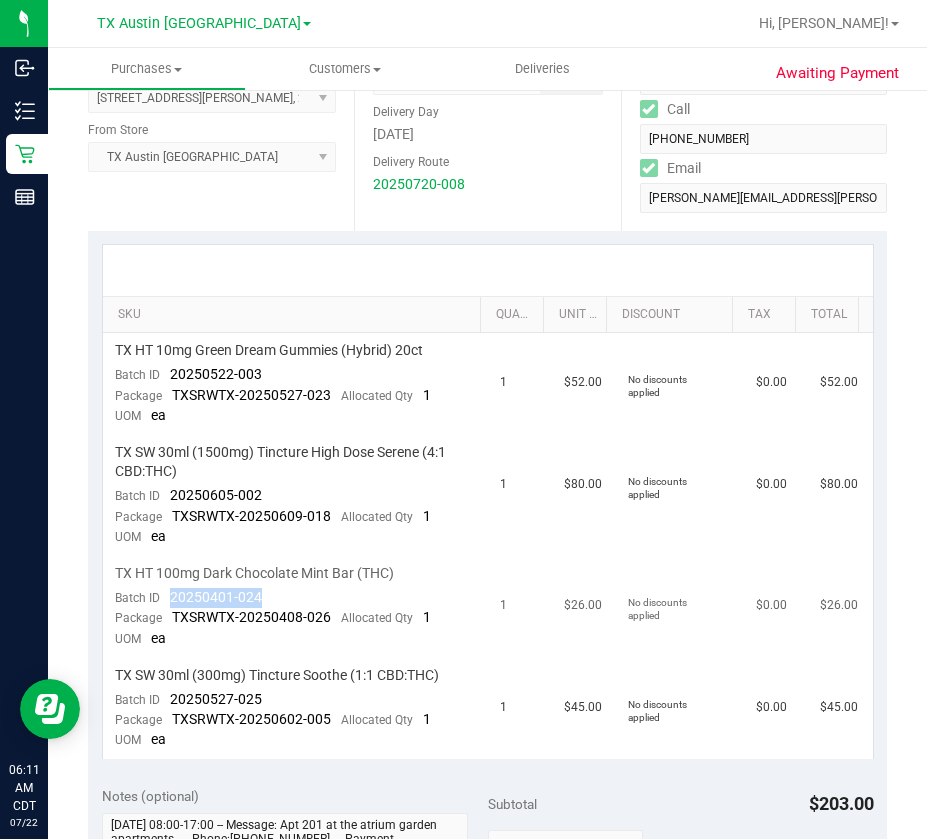 drag, startPoint x: 265, startPoint y: 596, endPoint x: 170, endPoint y: 589, distance: 95.257545 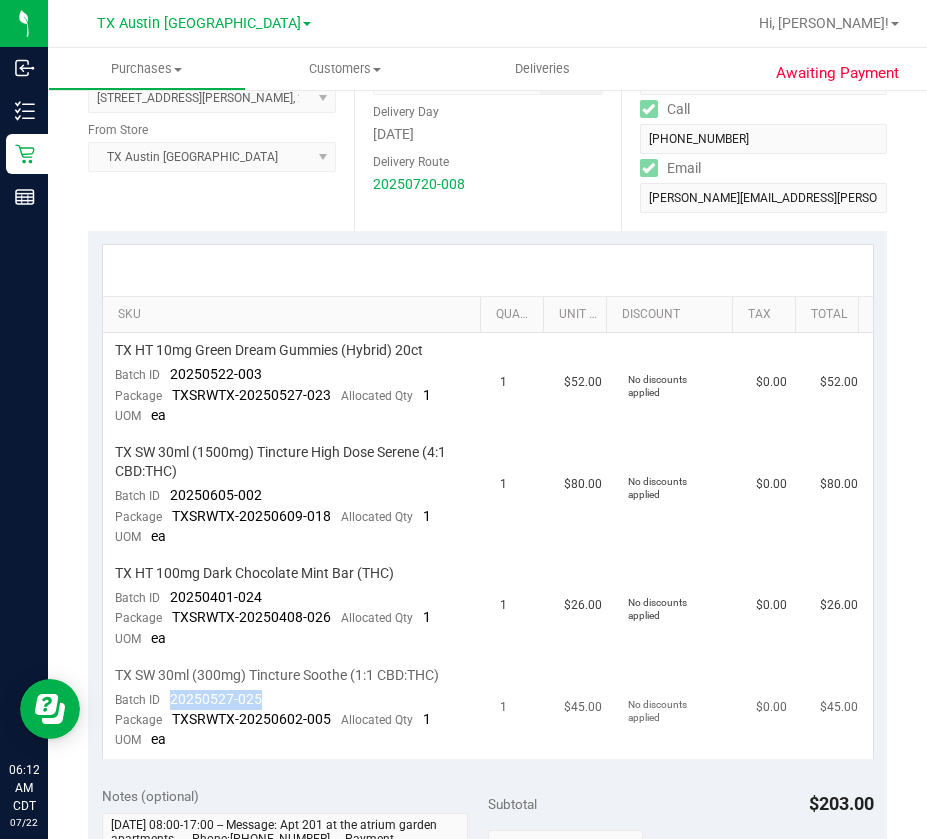 drag, startPoint x: 267, startPoint y: 695, endPoint x: 168, endPoint y: 692, distance: 99.04544 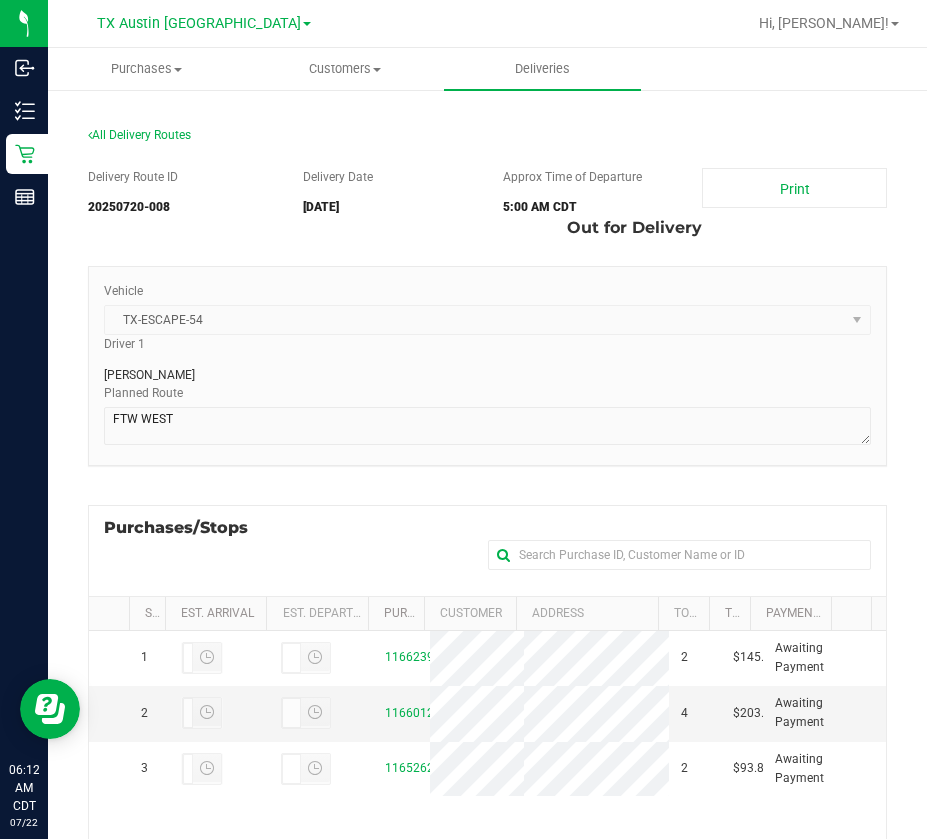 scroll, scrollTop: 258, scrollLeft: 0, axis: vertical 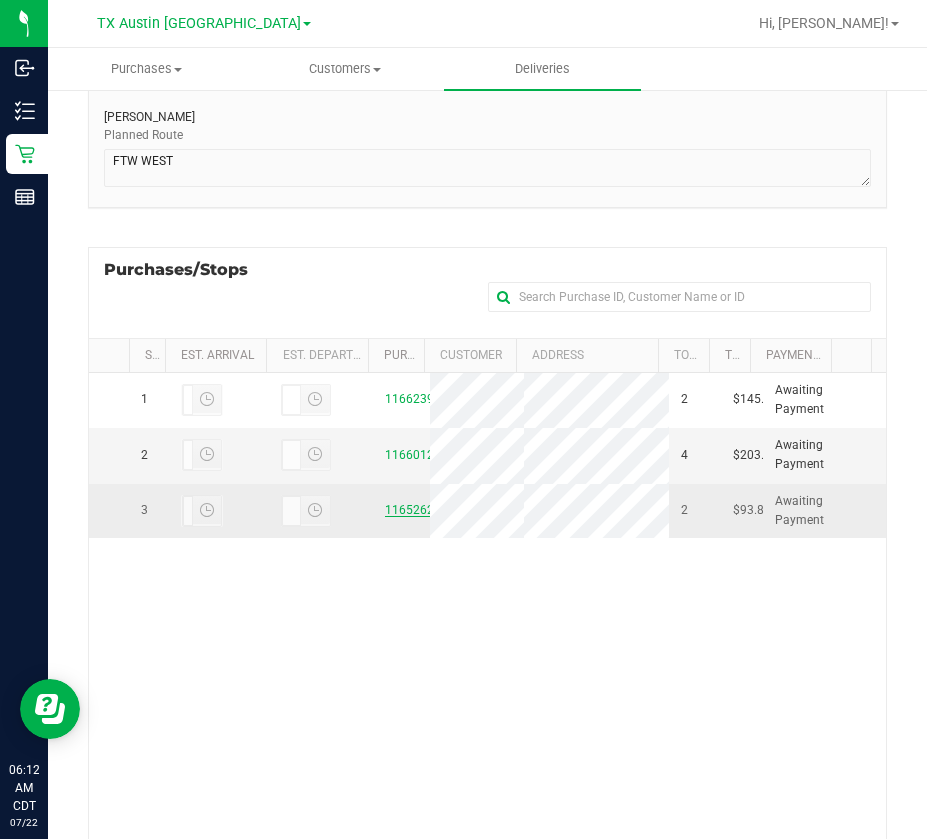 click on "11652620" at bounding box center (413, 510) 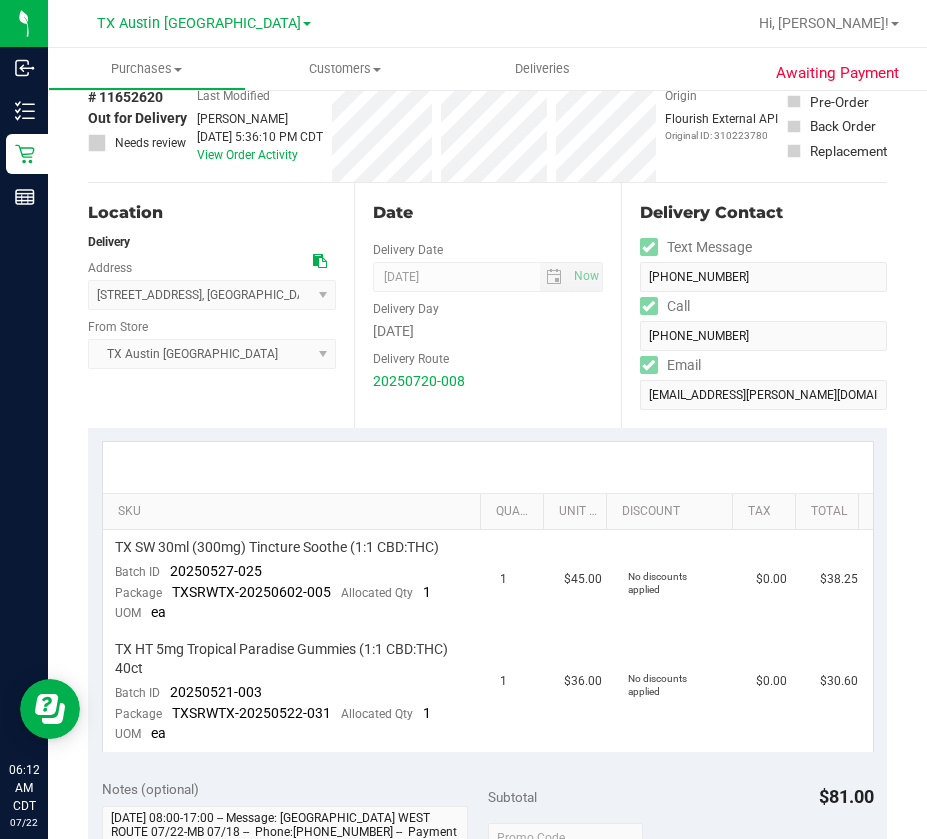 scroll, scrollTop: 200, scrollLeft: 0, axis: vertical 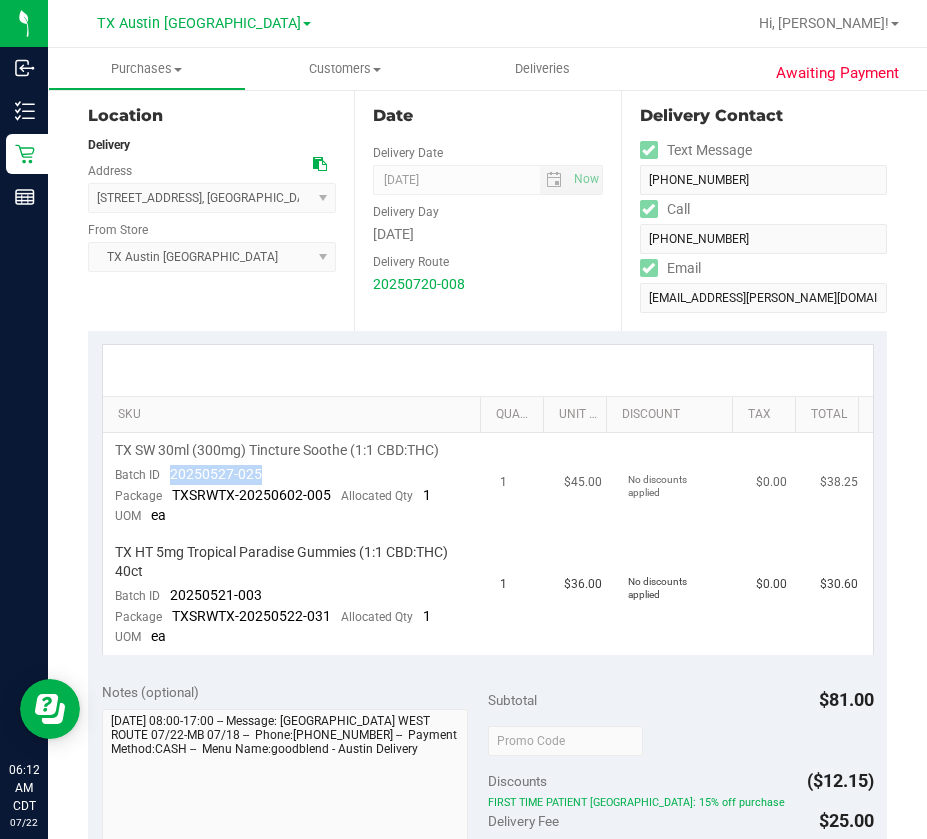 drag, startPoint x: 259, startPoint y: 479, endPoint x: 172, endPoint y: 479, distance: 87 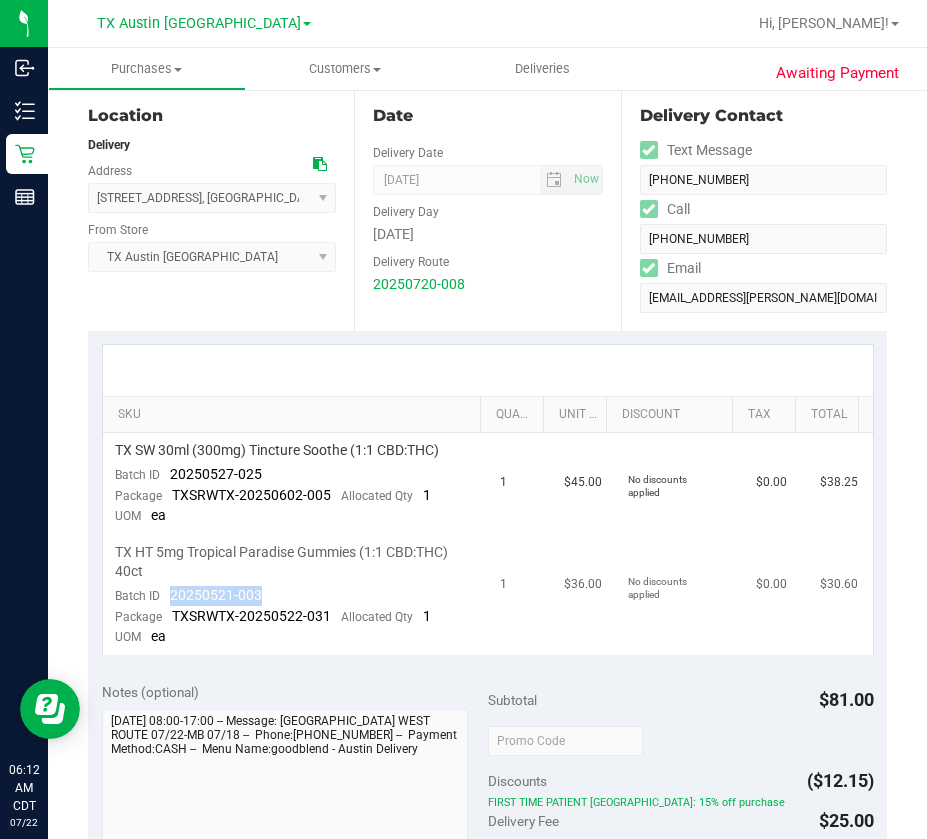 drag, startPoint x: 272, startPoint y: 590, endPoint x: 170, endPoint y: 598, distance: 102.31325 